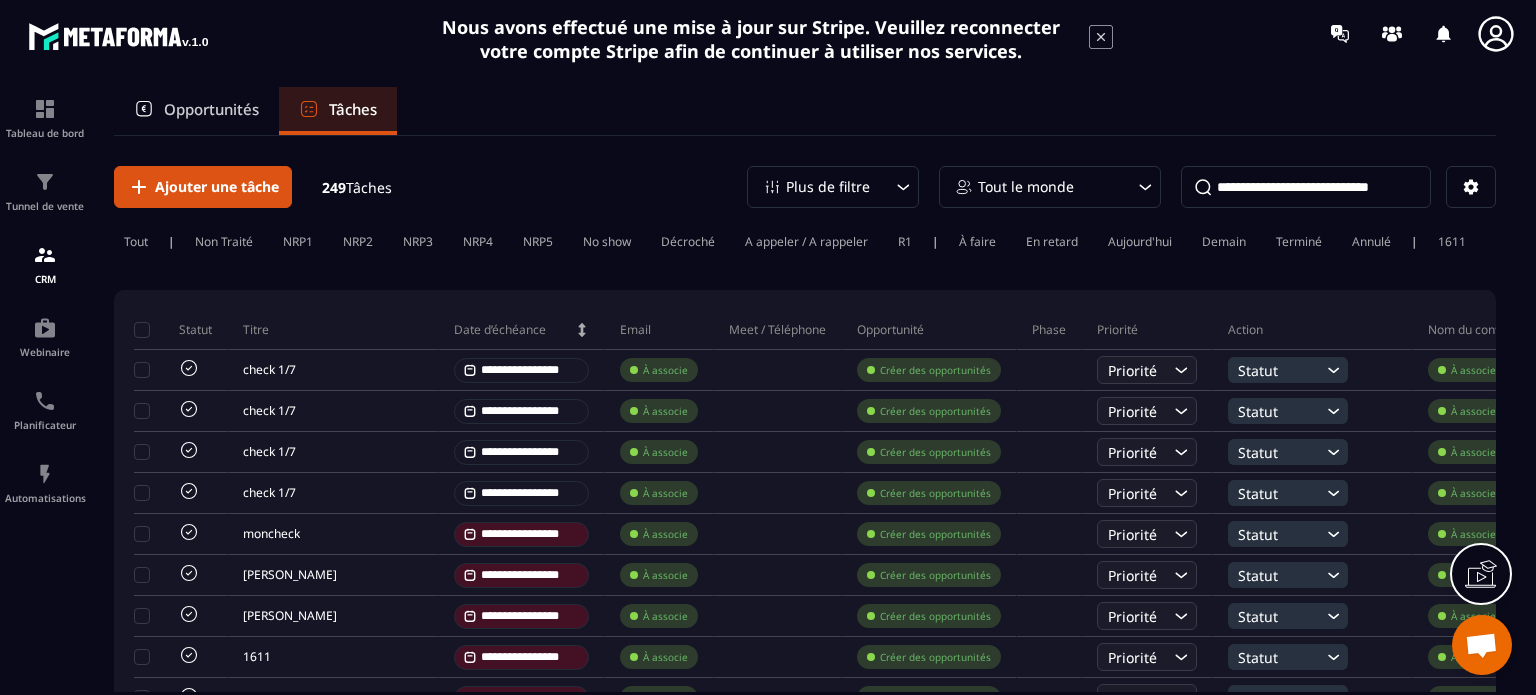 scroll, scrollTop: 0, scrollLeft: 0, axis: both 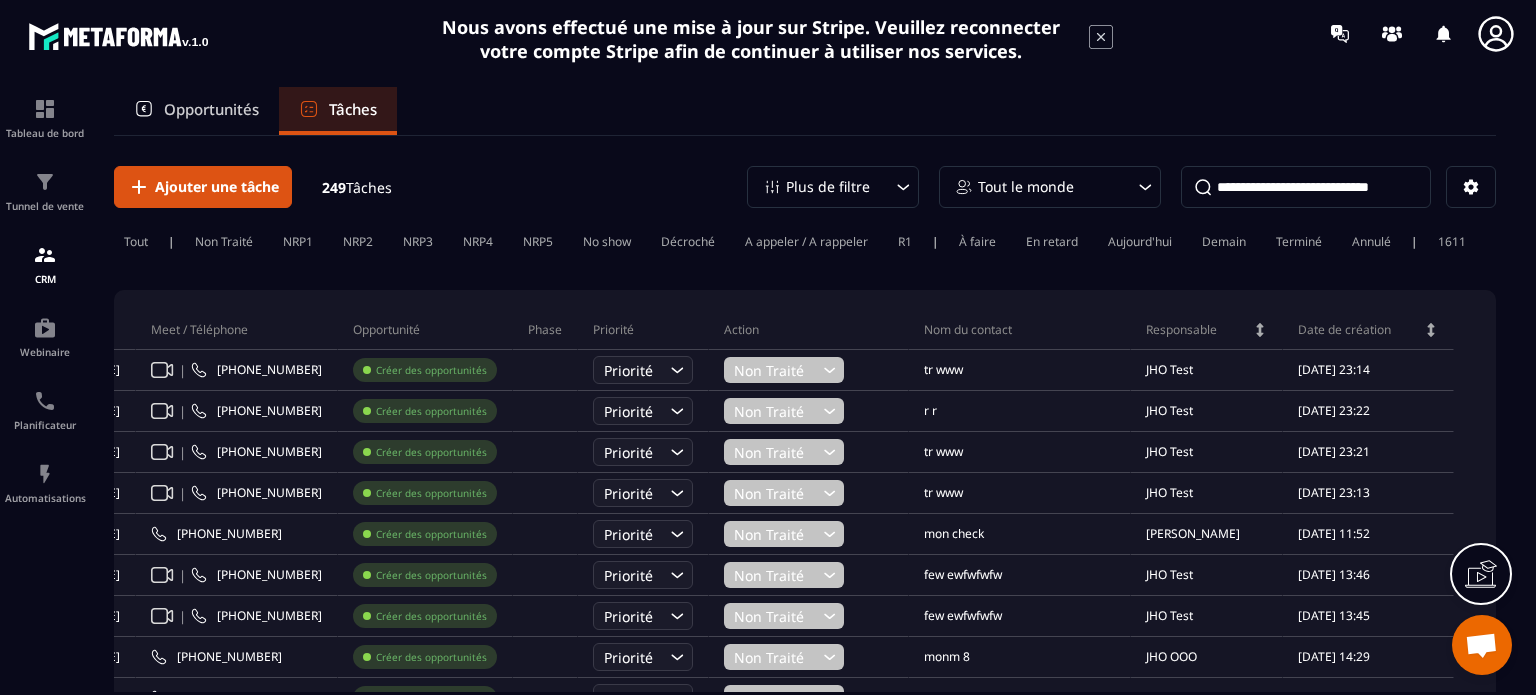 click on "JHO Test" at bounding box center [1169, 370] 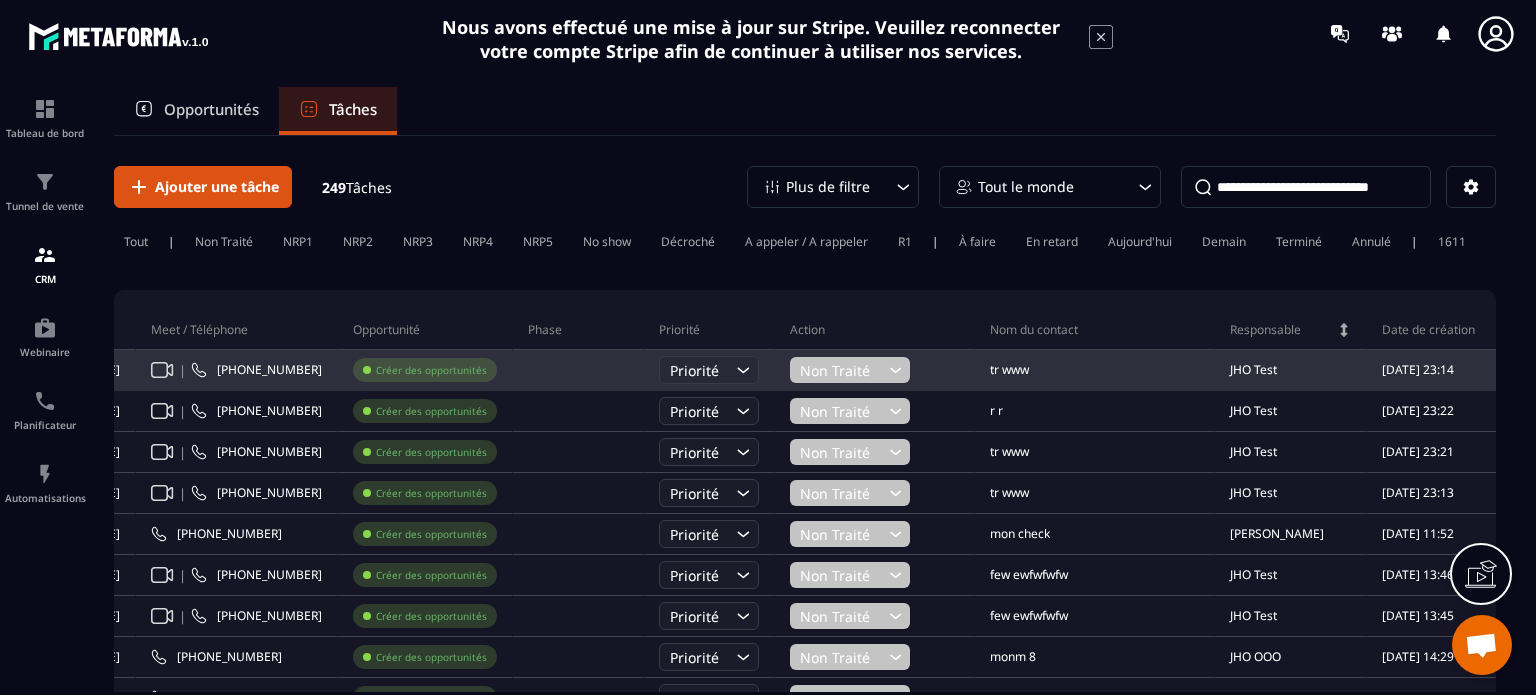 click on "JHO Test" at bounding box center (1253, 370) 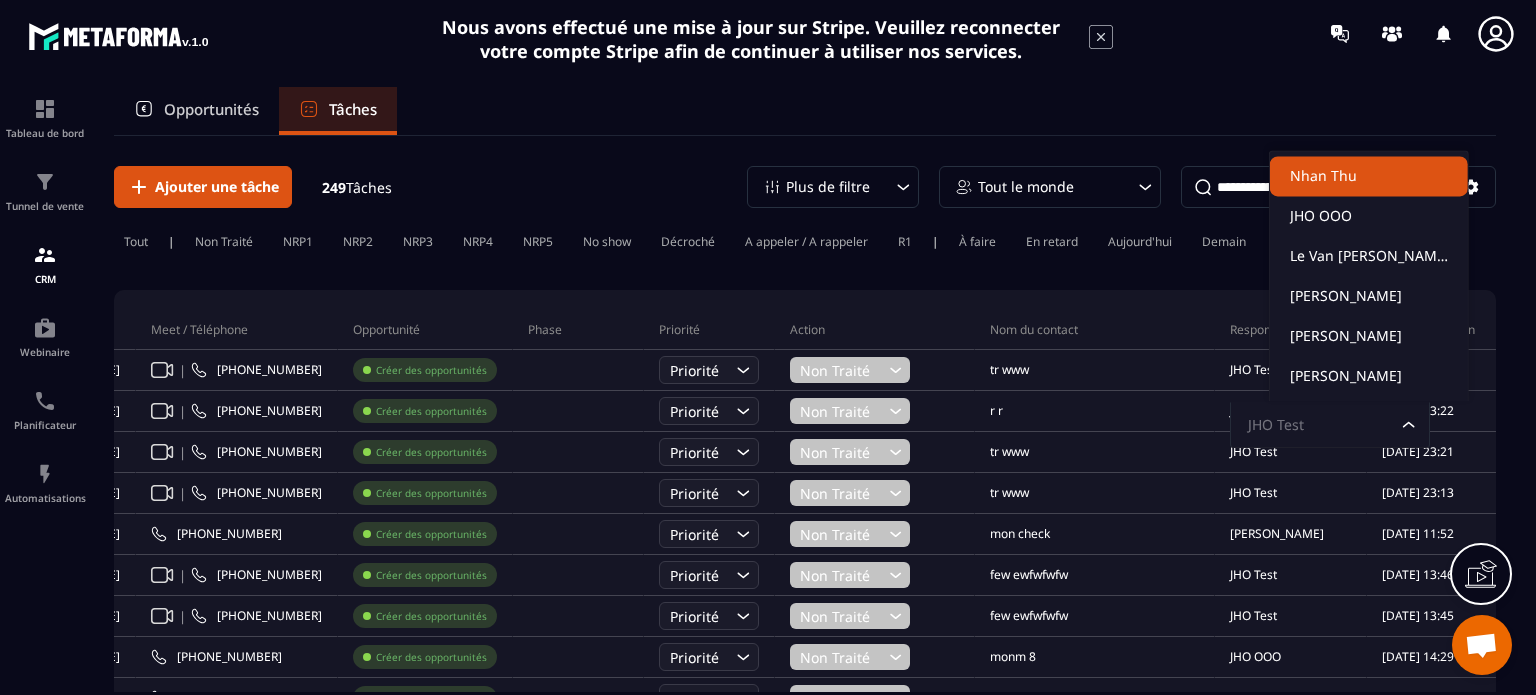 click on "Nhan Thu" 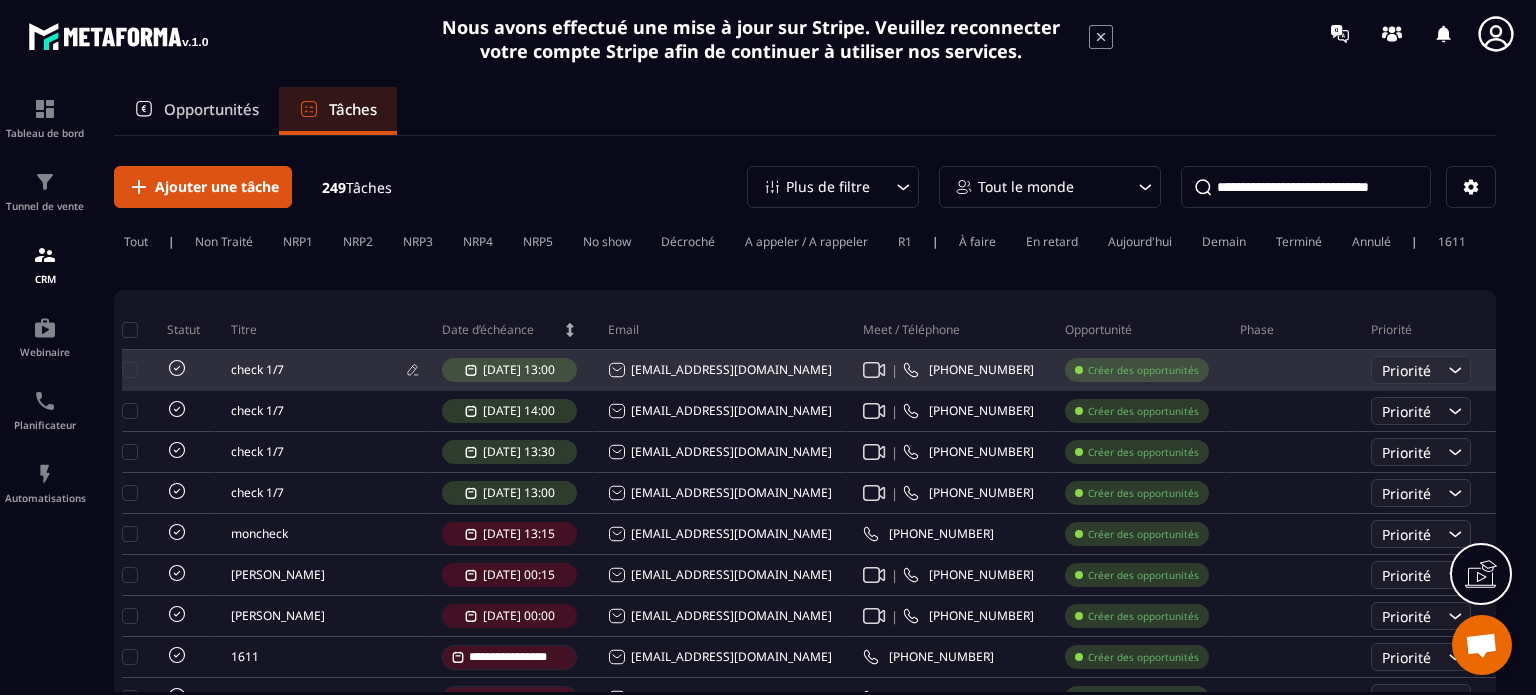 scroll, scrollTop: 0, scrollLeft: 0, axis: both 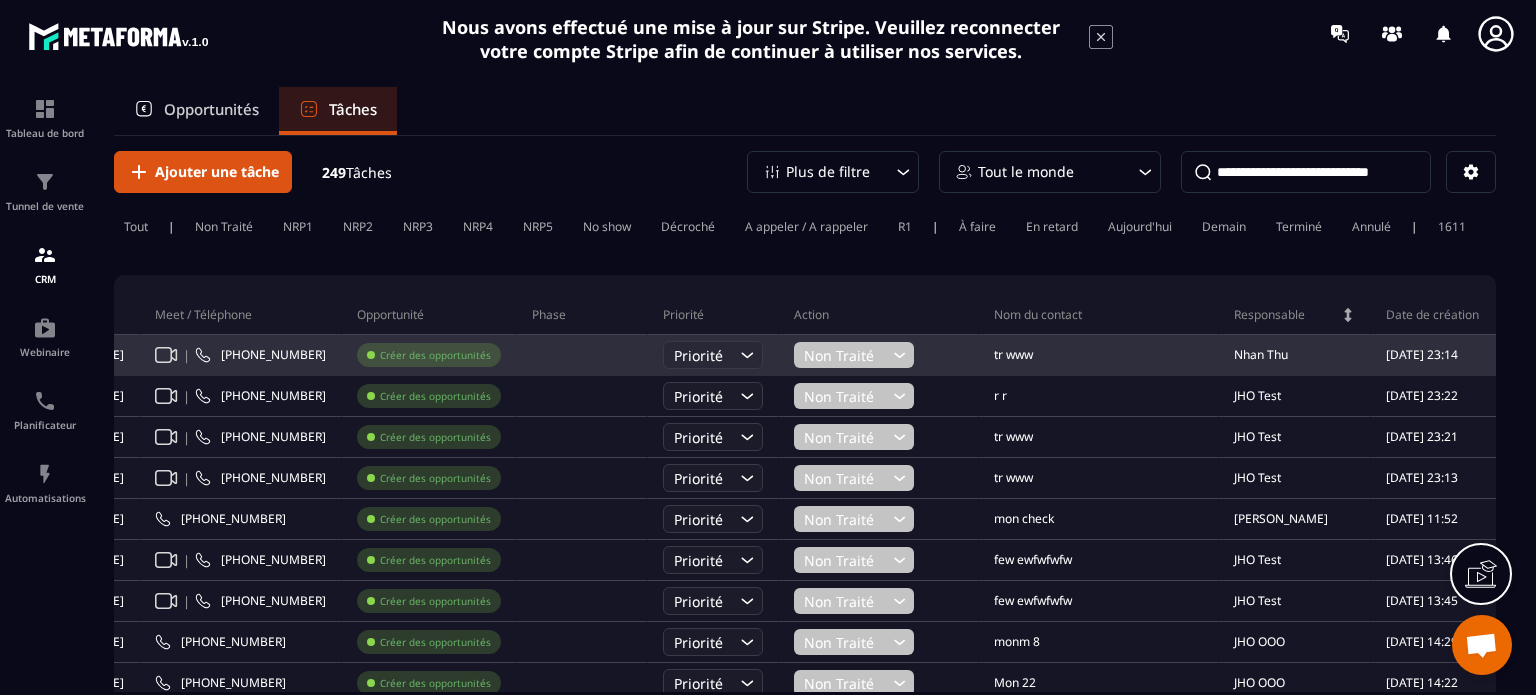 click on "Non Traité" at bounding box center [846, 355] 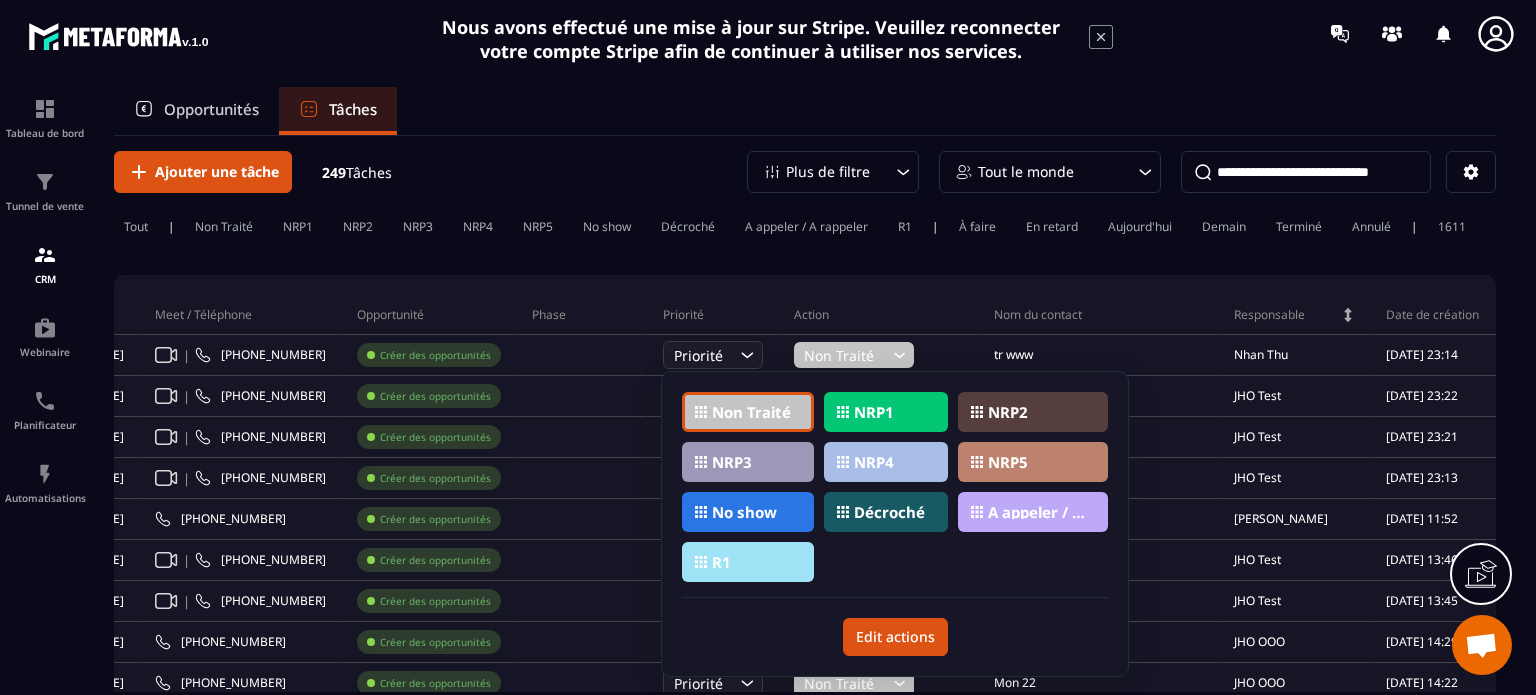 click on "NRP1" 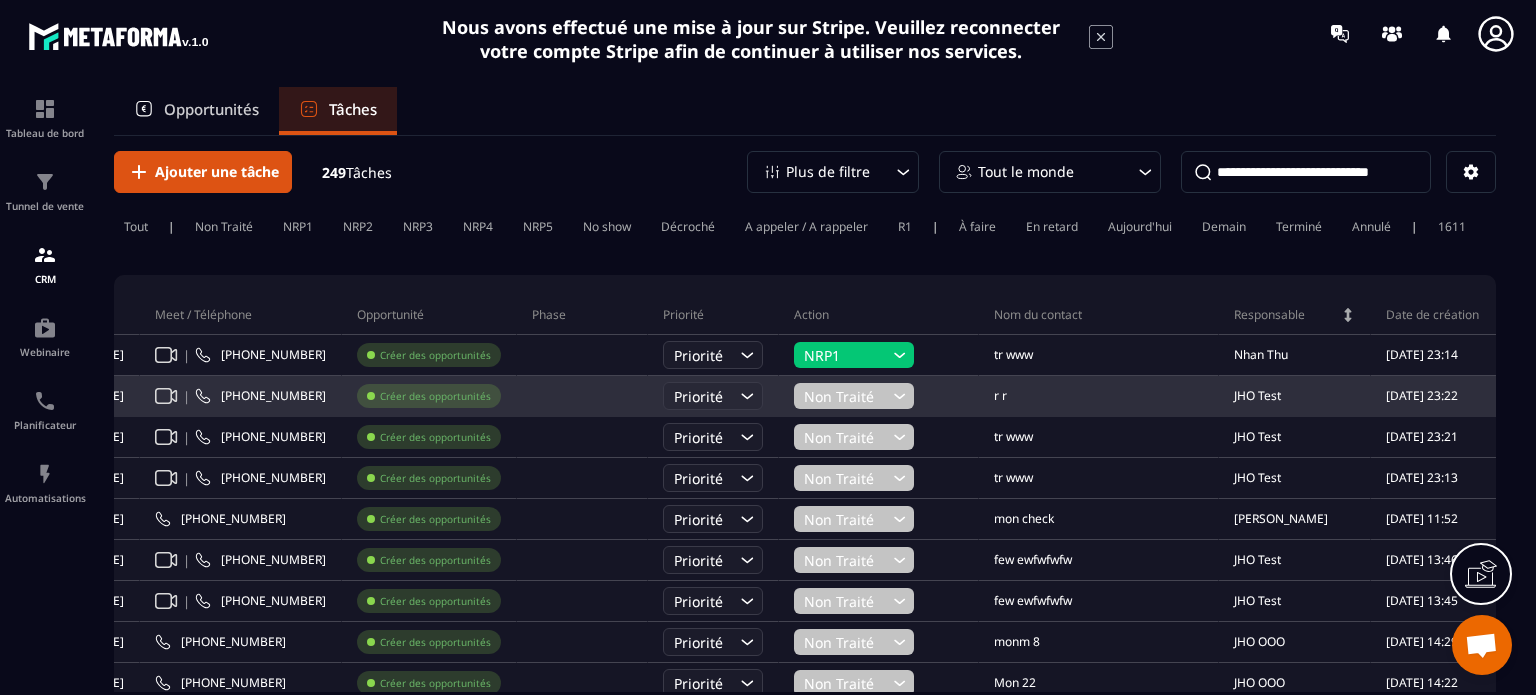 click on "NRP1" at bounding box center (846, 355) 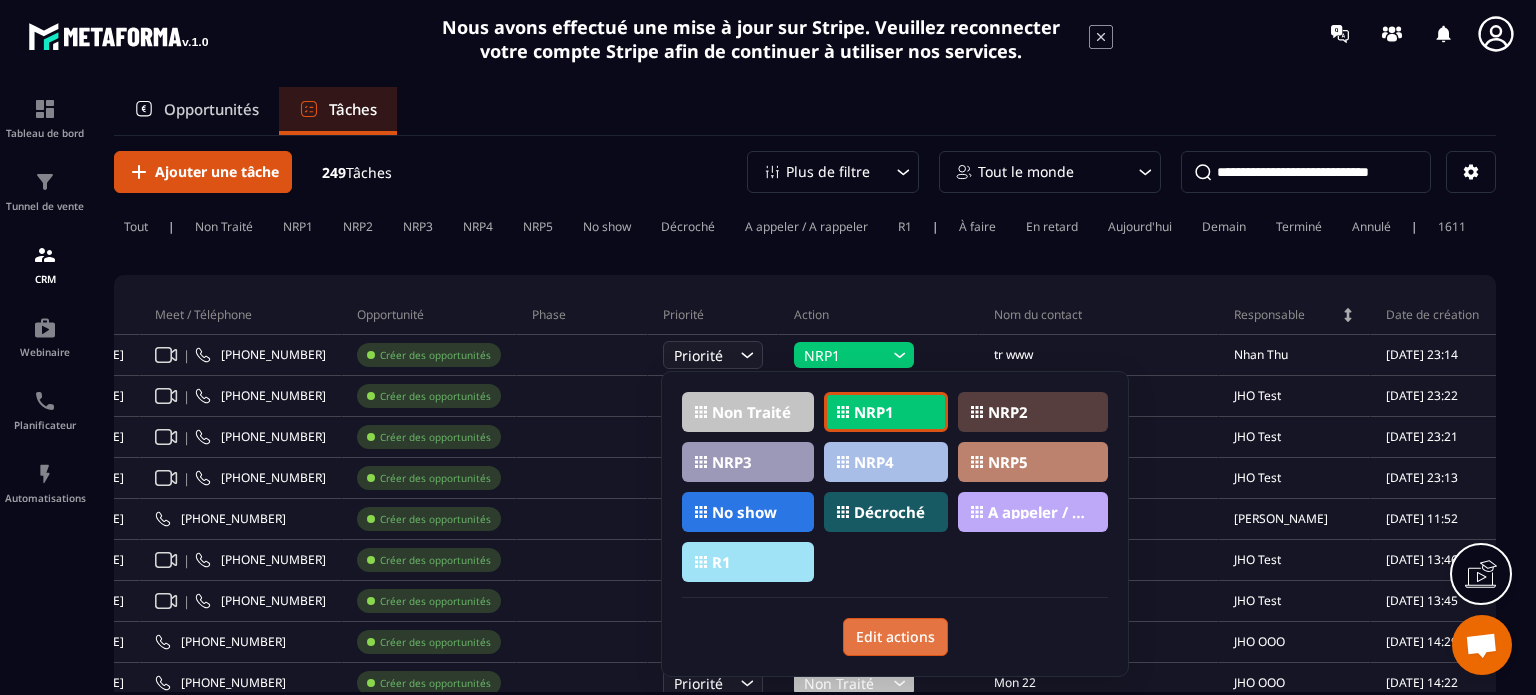 click on "Edit actions" at bounding box center [895, 637] 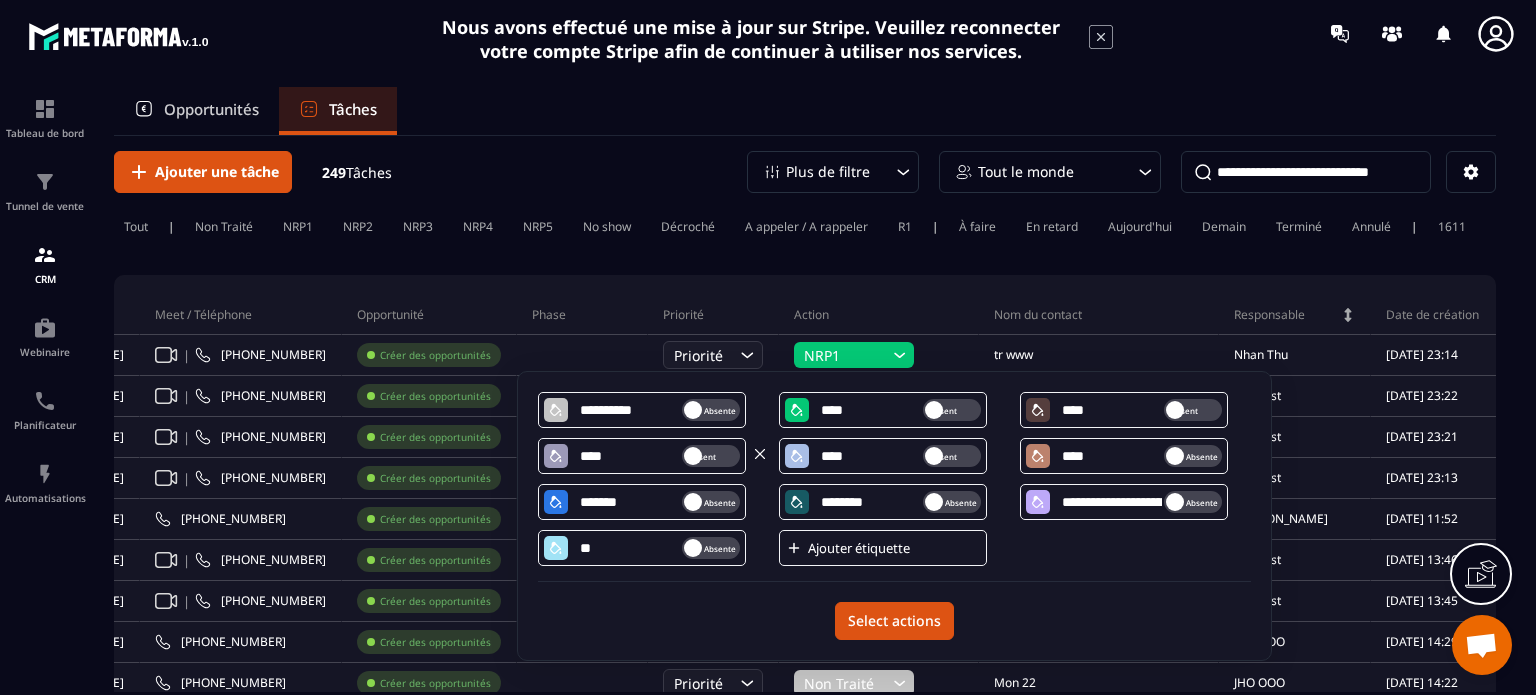 click on "Présent" at bounding box center [715, 456] 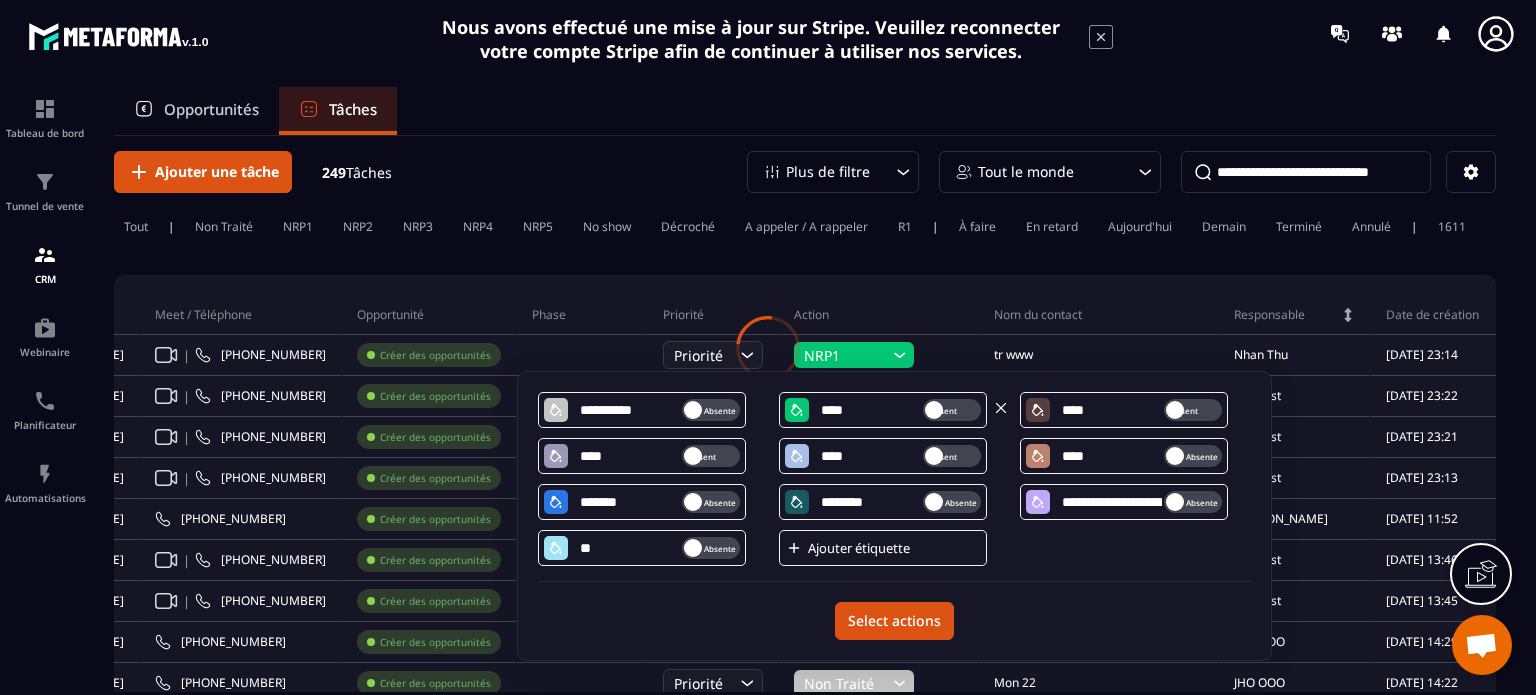 click on "Présent" at bounding box center (956, 410) 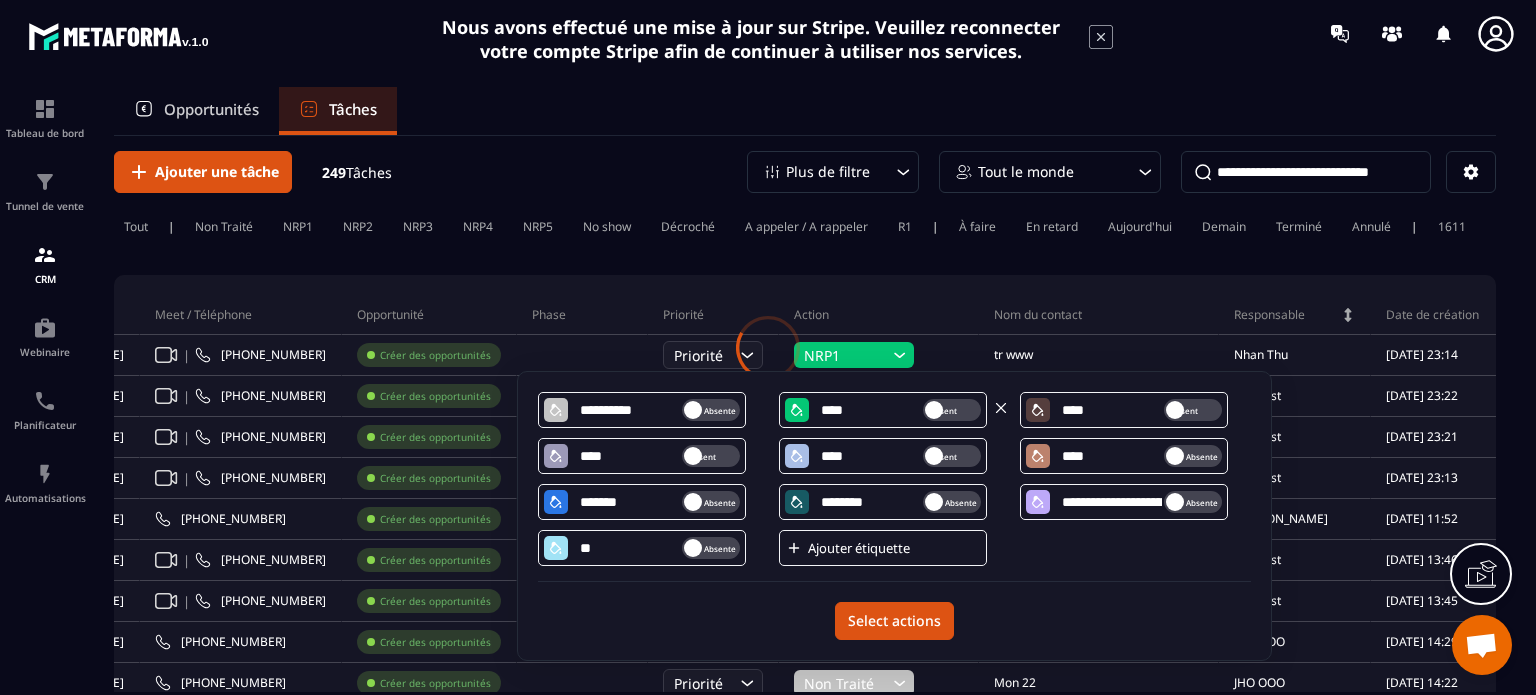 click on "Présent" at bounding box center (956, 410) 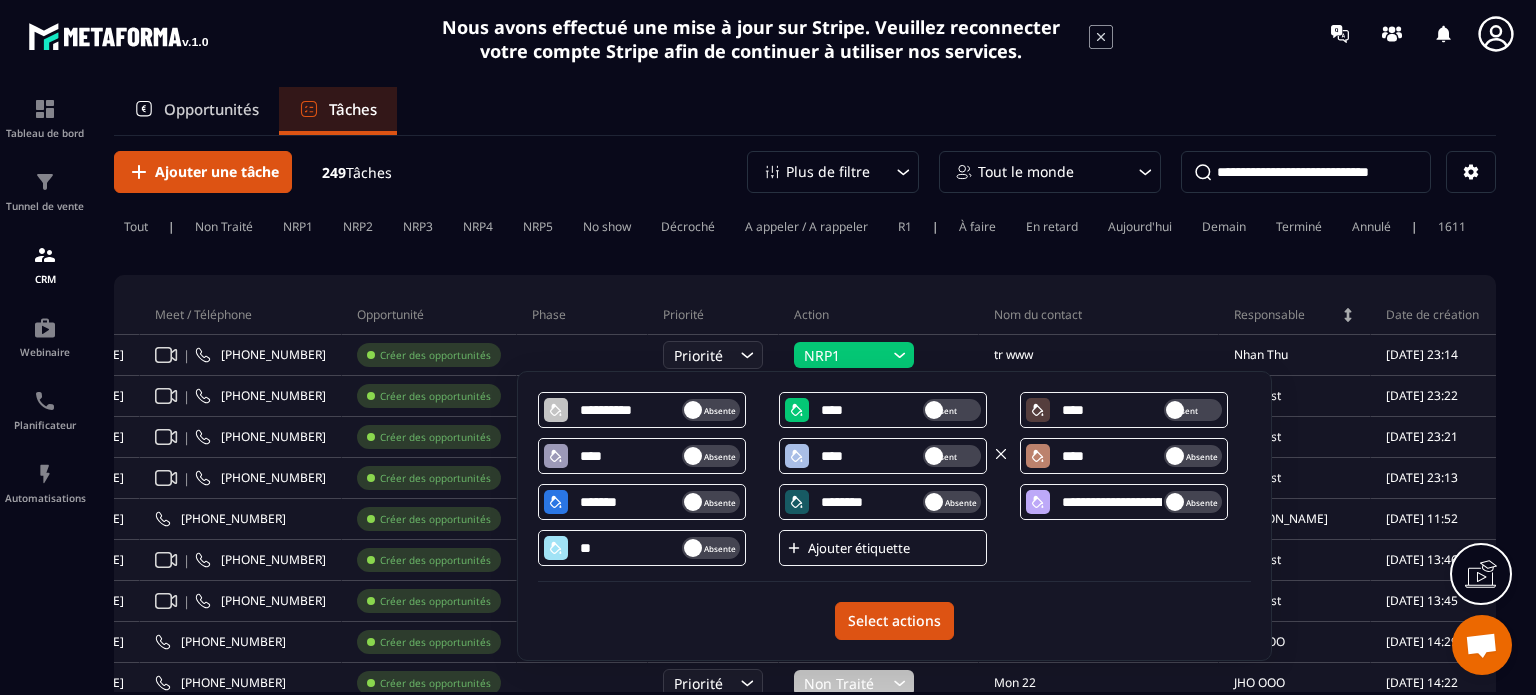 click on "Présent" at bounding box center (956, 456) 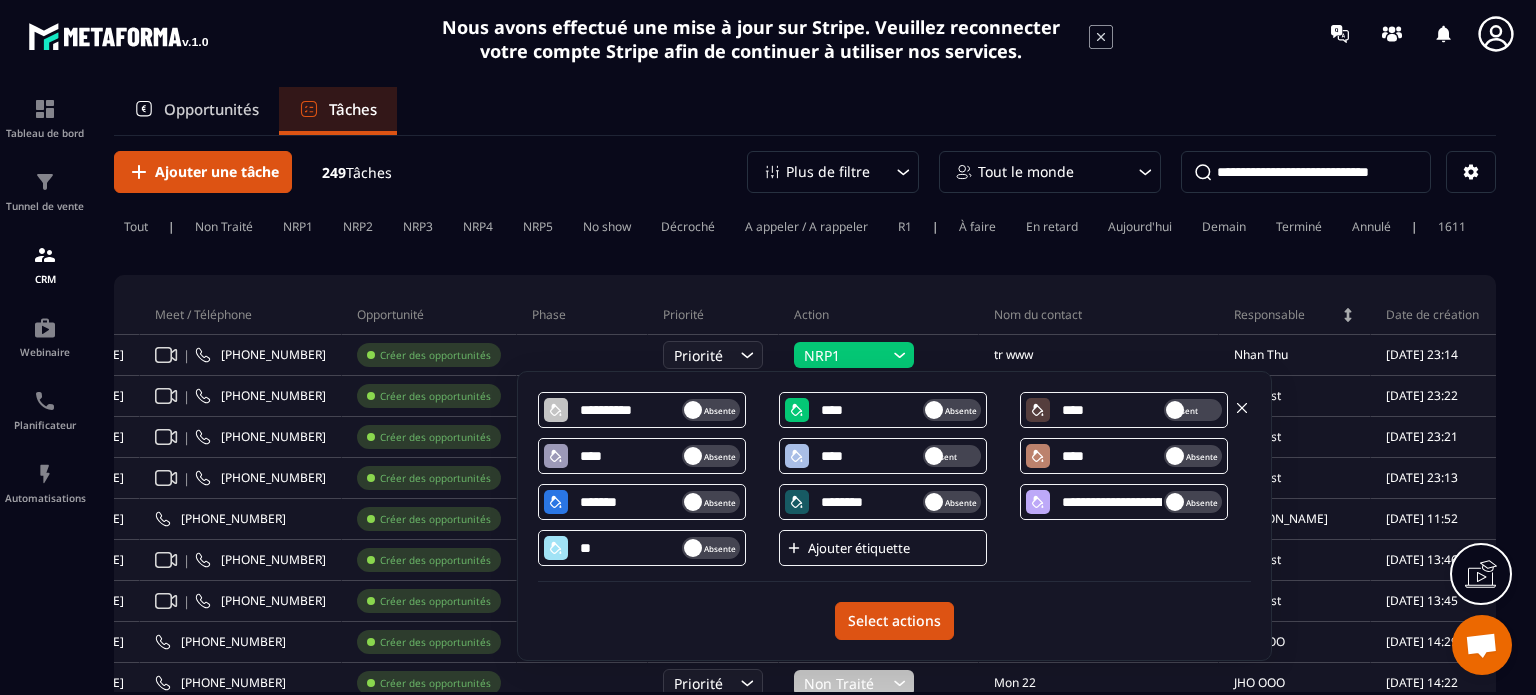 click on "Présent" at bounding box center [1197, 410] 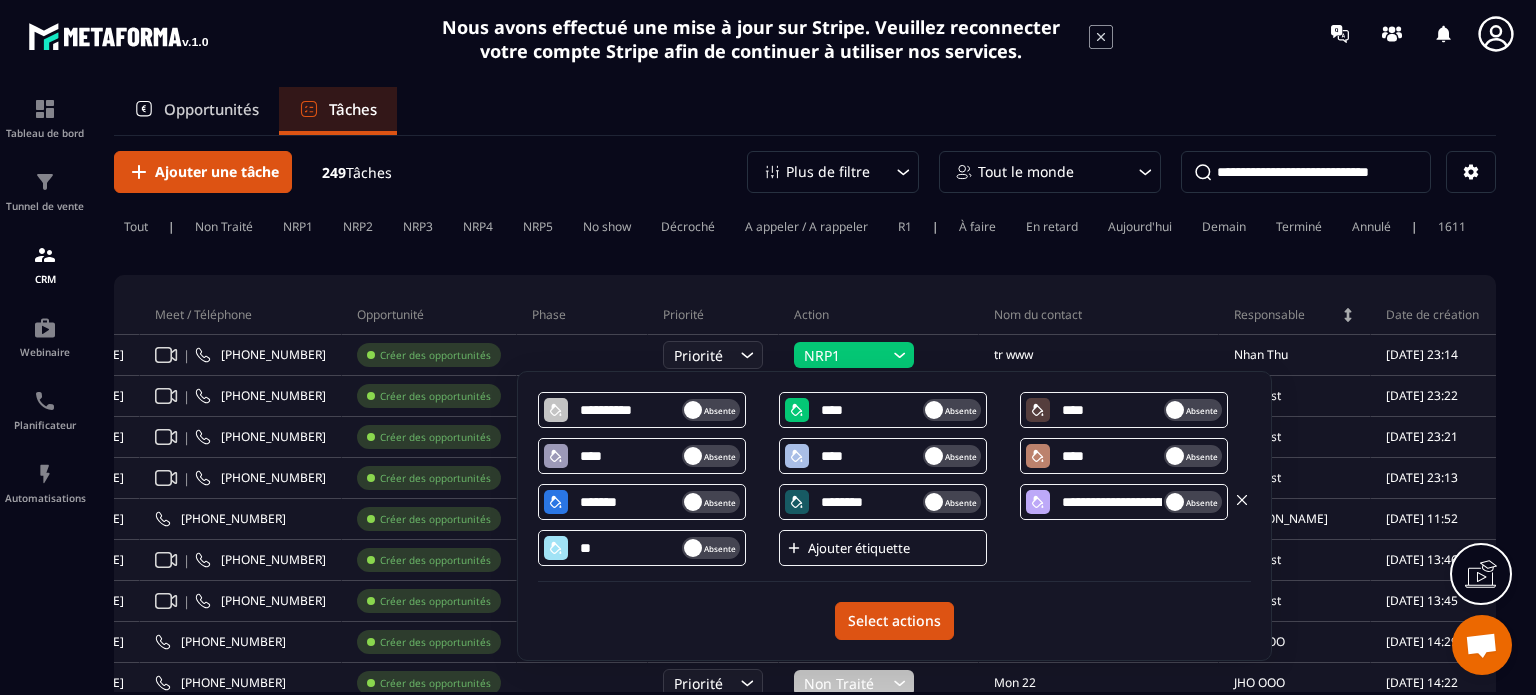 click on "Absente" at bounding box center (1189, 502) 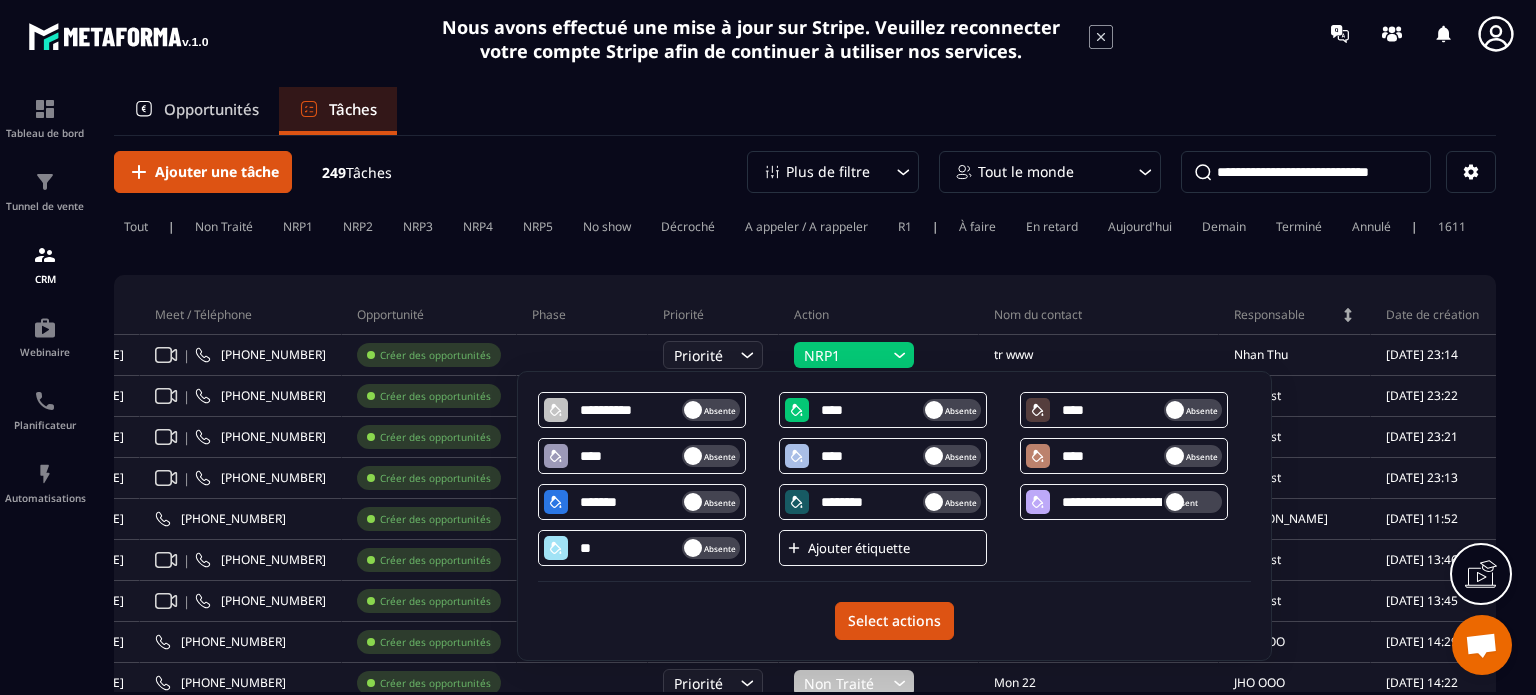 click on "Ajouter une tâche 249  Tâches Plus de filtre Tout le monde Tout | Non Traité NRP1 NRP2 NRP3 NRP4 NRP5 No show Décroché A appeler / A rappeler R1 | À faire En retard Aujourd'[PERSON_NAME] Terminé Annulé | 1611 Statut Titre Date d’échéance Email Meet / Téléphone Opportunité Phase Priorité Action Nom du contact Responsable Date de création check 1/7 [DATE] 13:00 [EMAIL_ADDRESS][DOMAIN_NAME] | [PHONE_NUMBER] Créer des opportunités Priorité NRP1 tr www [PERSON_NAME] [DATE] 23:14 check 1/7 [DATE] 14:00 [EMAIL_ADDRESS][DOMAIN_NAME] | [PHONE_NUMBER] Créer des opportunités Priorité Non Traité [PERSON_NAME] Test [DATE] 23:22 check 1/7 [DATE] 13:30 [EMAIL_ADDRESS][DOMAIN_NAME] | [PHONE_NUMBER] Créer des opportunités Priorité Non Traité tr www JHO Test [DATE] 23:21 check 1/7 [DATE] 13:00 [EMAIL_ADDRESS][DOMAIN_NAME] | [PHONE_NUMBER] Créer des opportunités Priorité Non Traité tr www JHO Test [DATE] 23:13 moncheck [DATE] 13:15 [EMAIL_ADDRESS][DOMAIN_NAME] +84 912 334 [GEOGRAPHIC_DATA][PERSON_NAME] | |" at bounding box center [805, 2346] 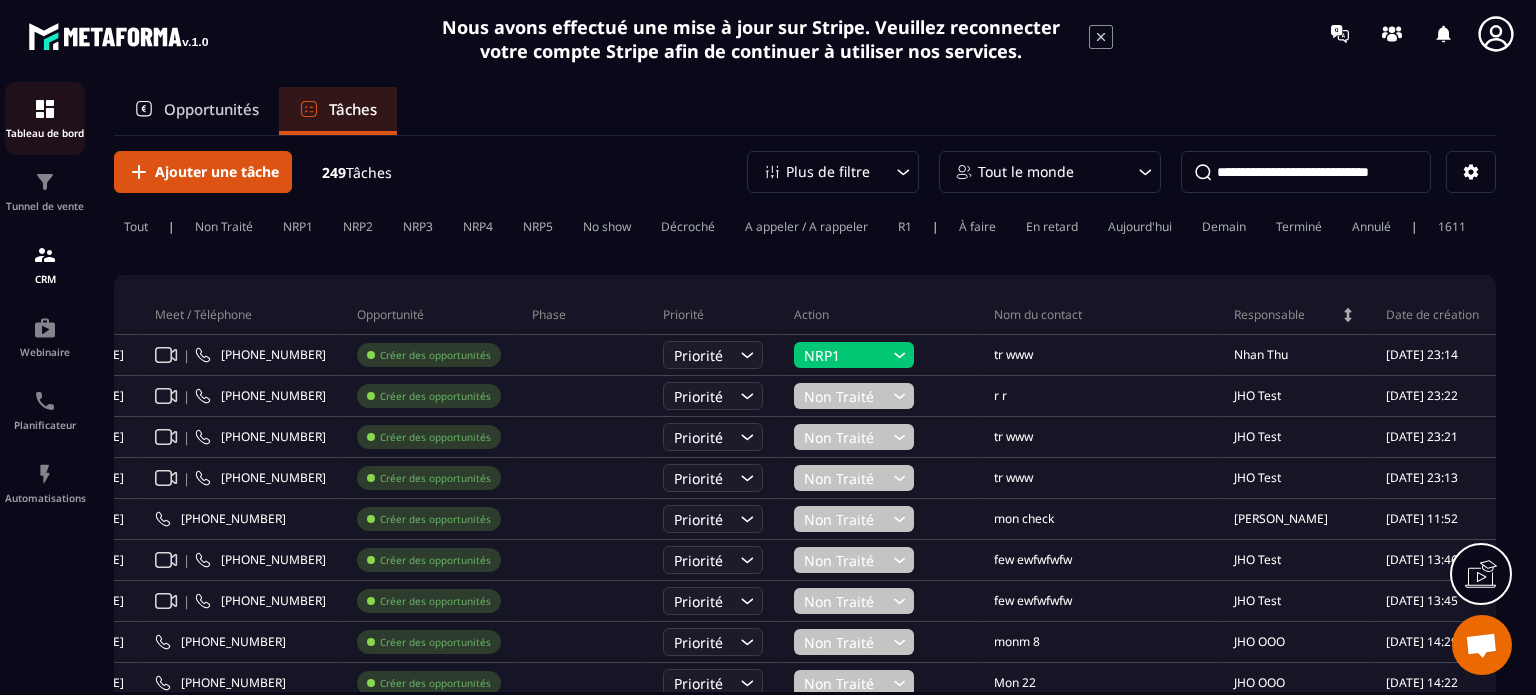click on "Tableau de bord" at bounding box center [45, 118] 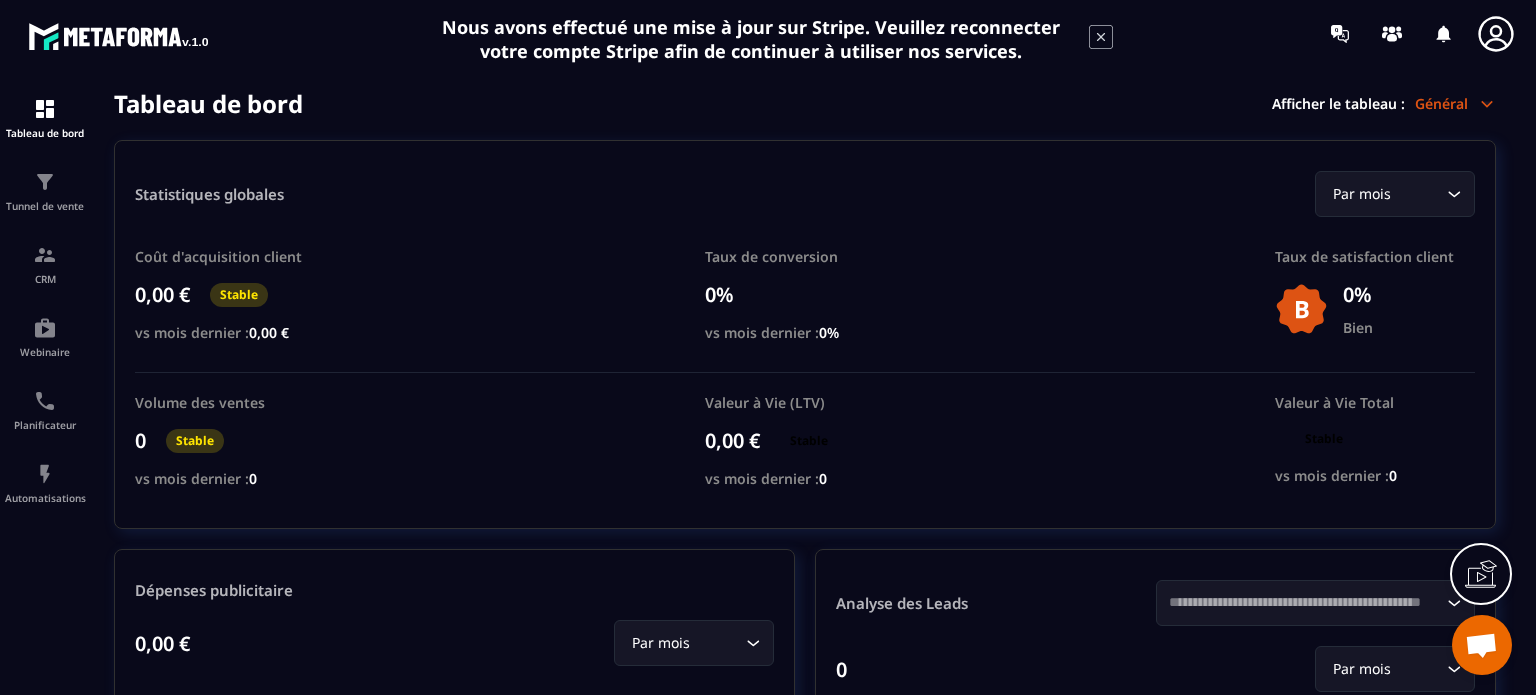 click on "Général" at bounding box center (1455, 103) 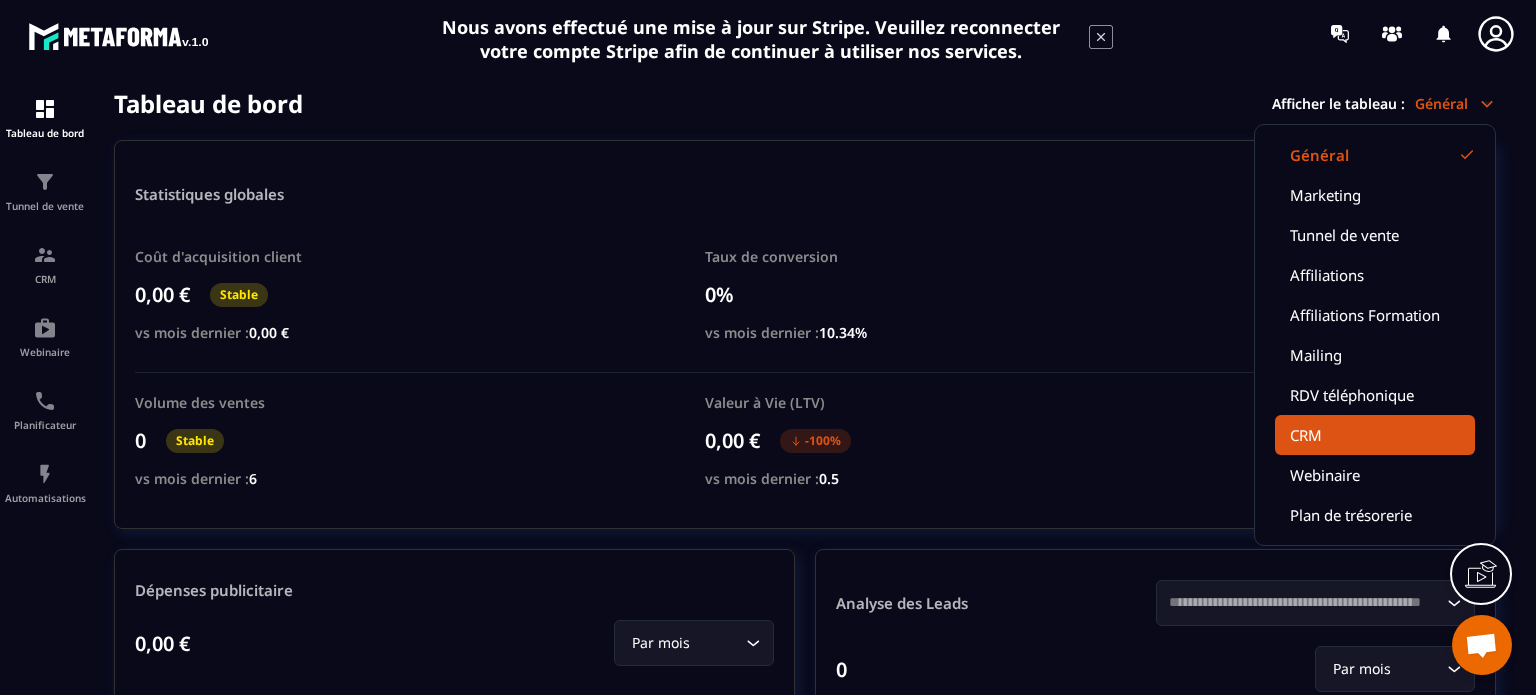 click on "CRM" at bounding box center [1375, 435] 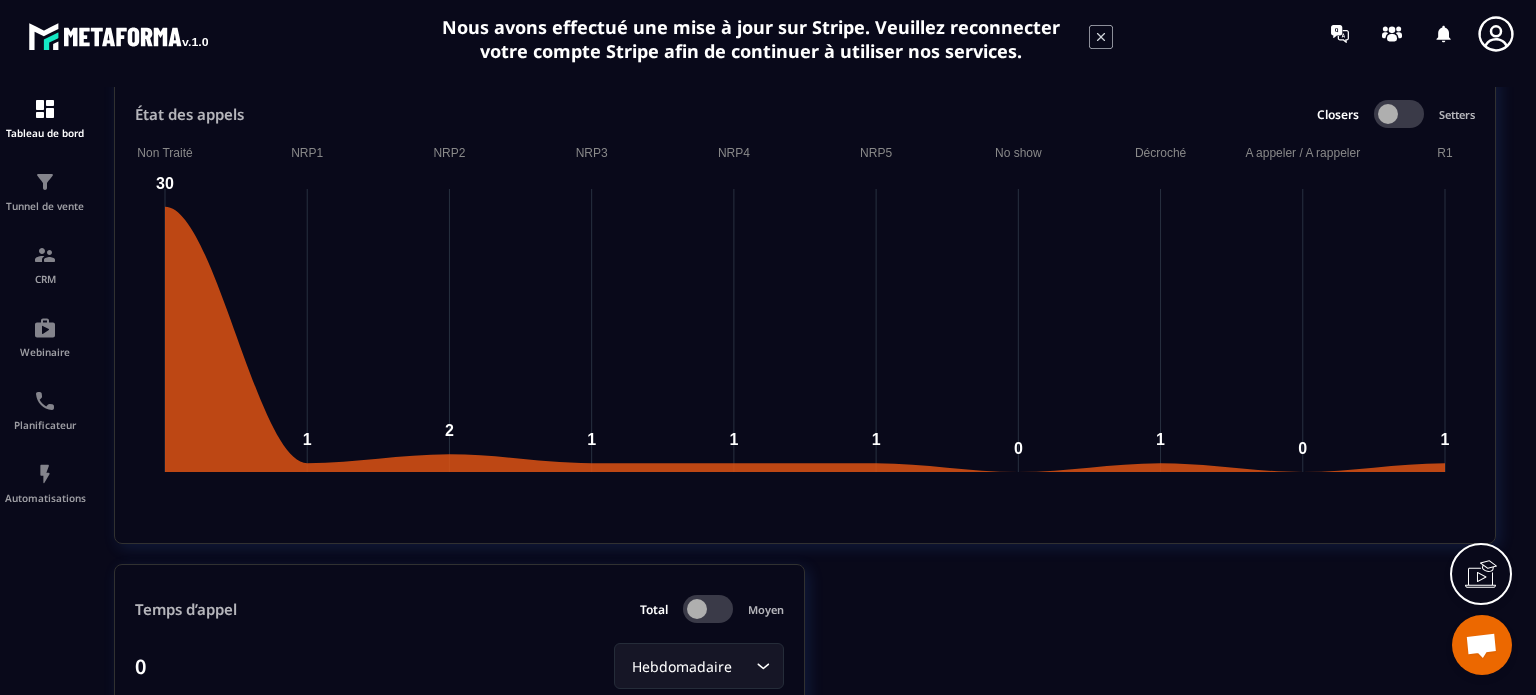 scroll, scrollTop: 1816, scrollLeft: 0, axis: vertical 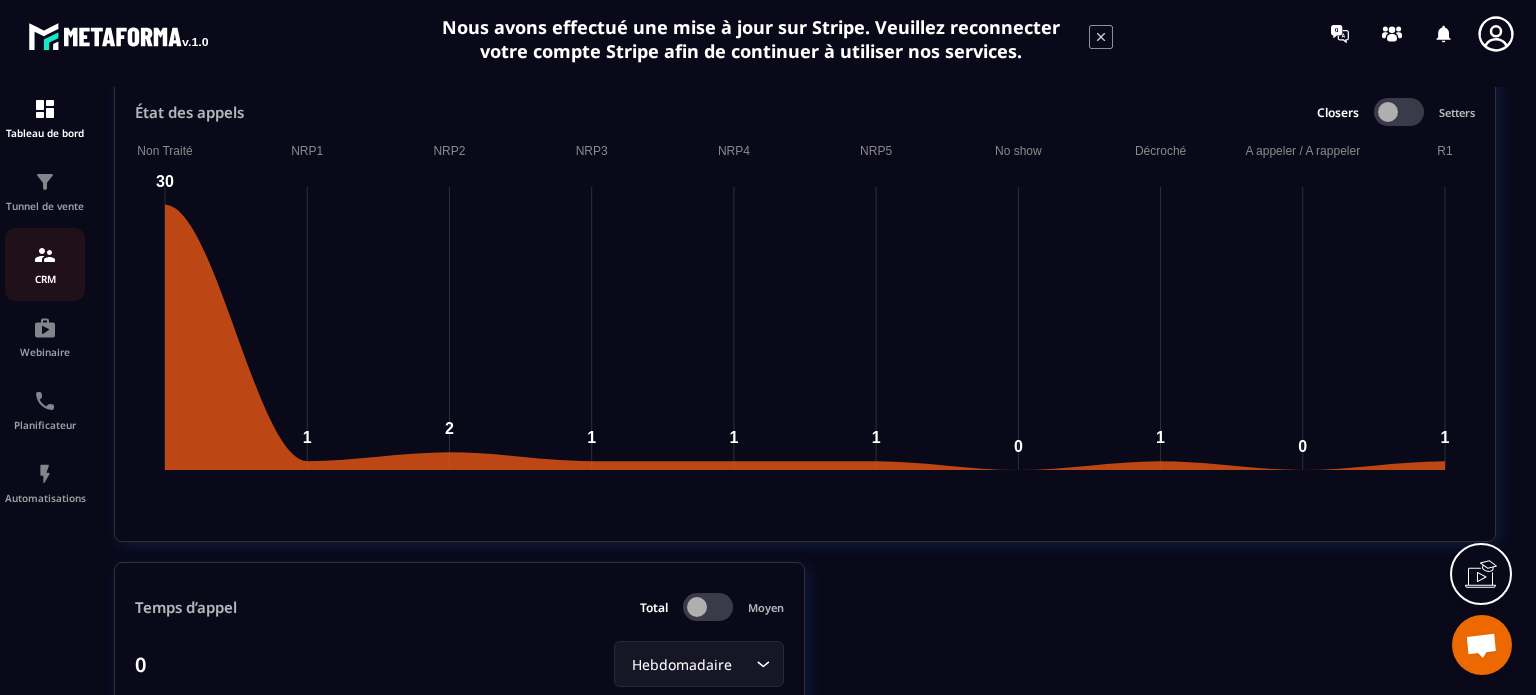 click on "CRM" at bounding box center (45, 279) 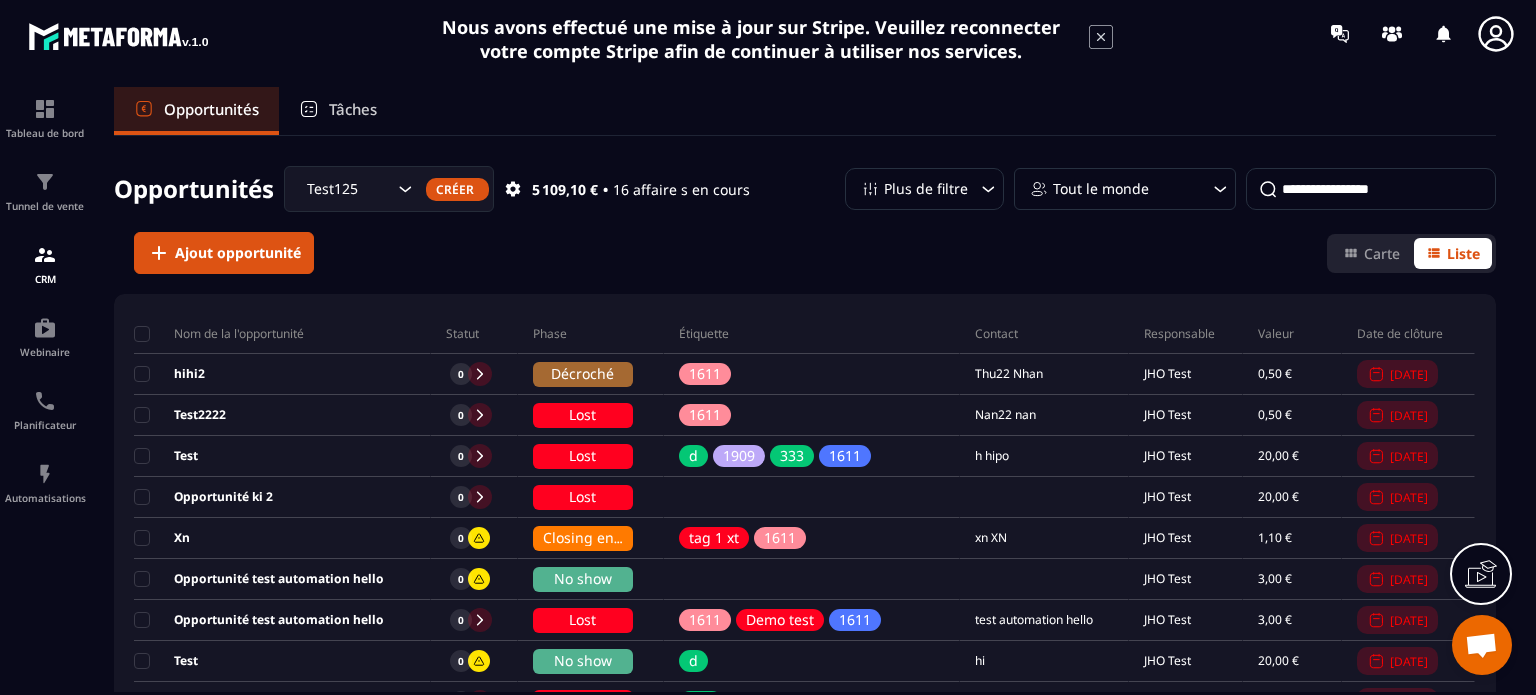 click on "Tâches" at bounding box center (353, 109) 